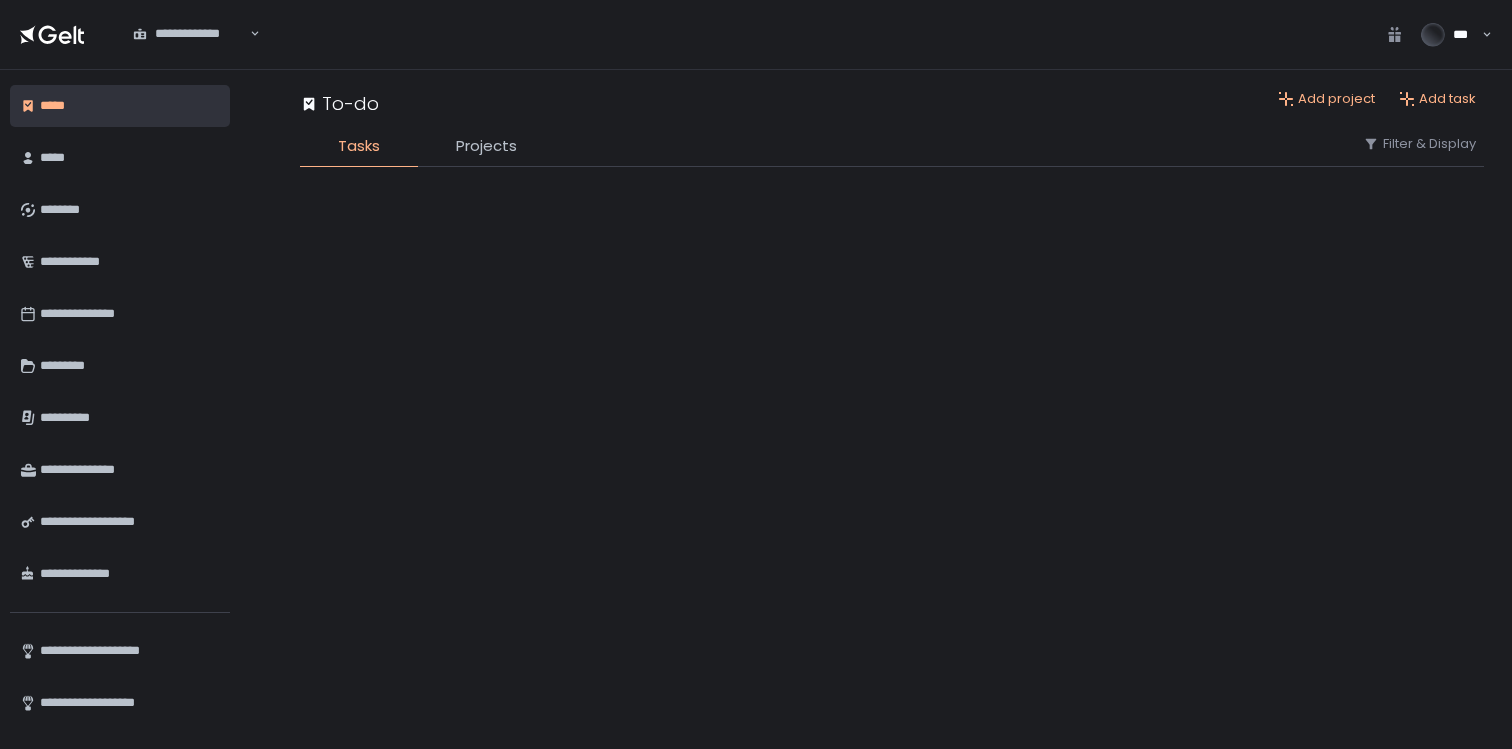scroll, scrollTop: 0, scrollLeft: 0, axis: both 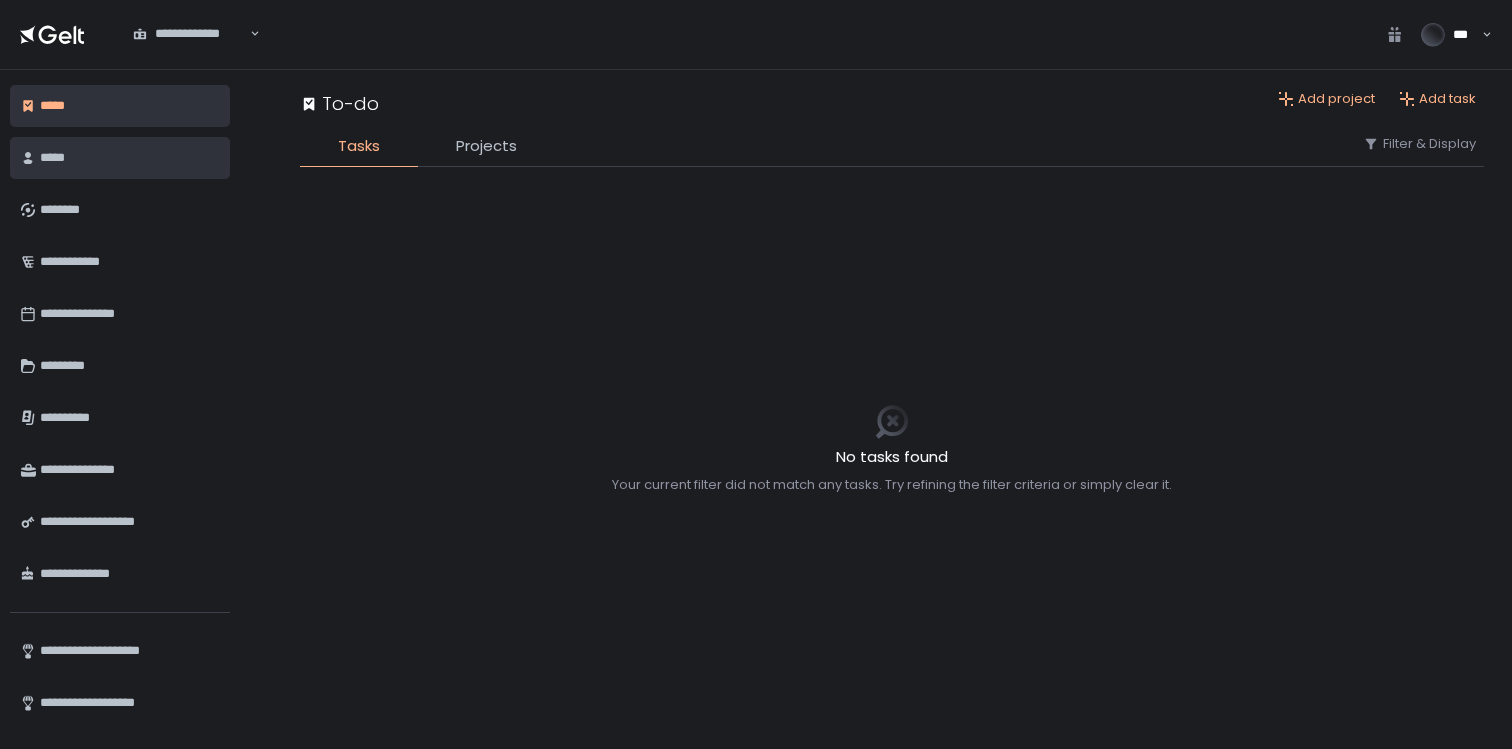 click on "*****" at bounding box center (127, 158) 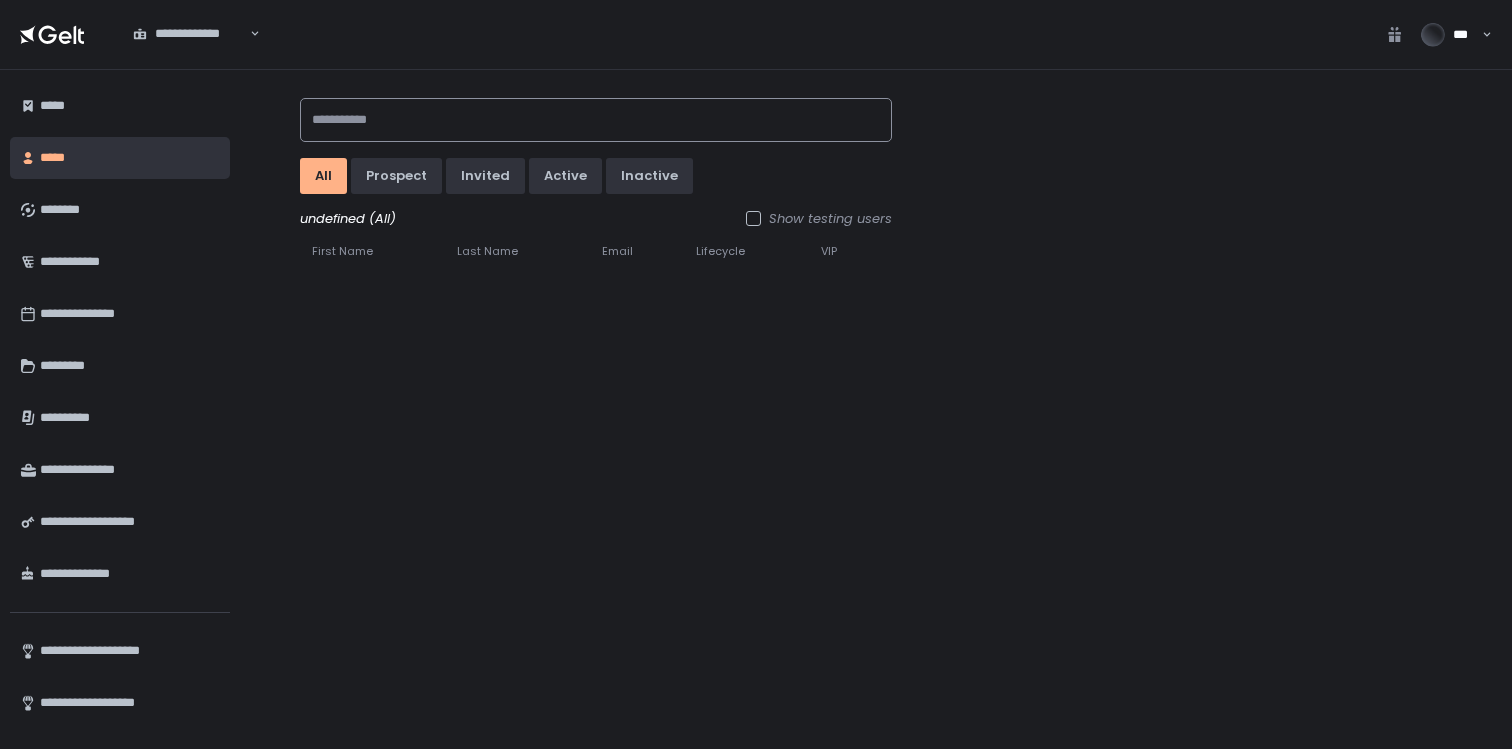click 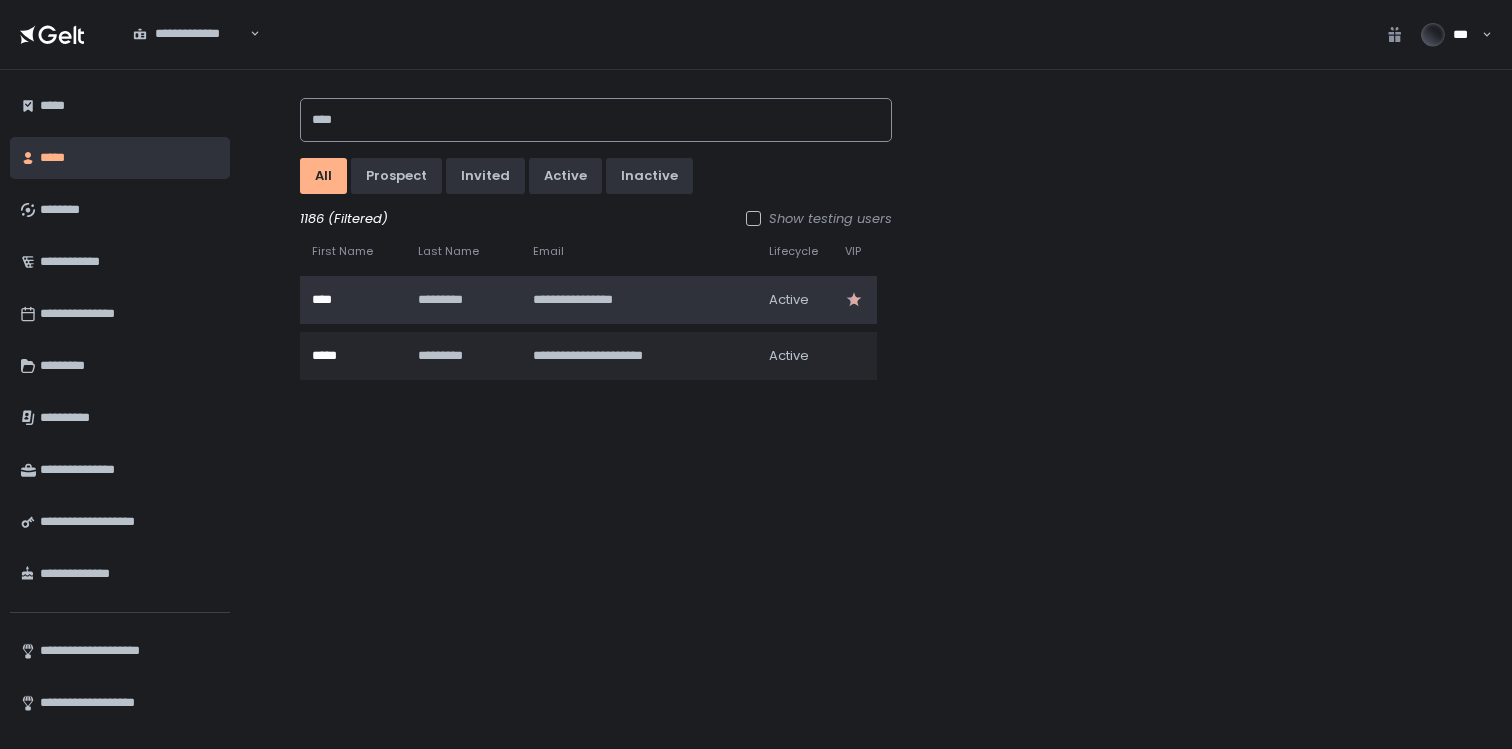 type on "****" 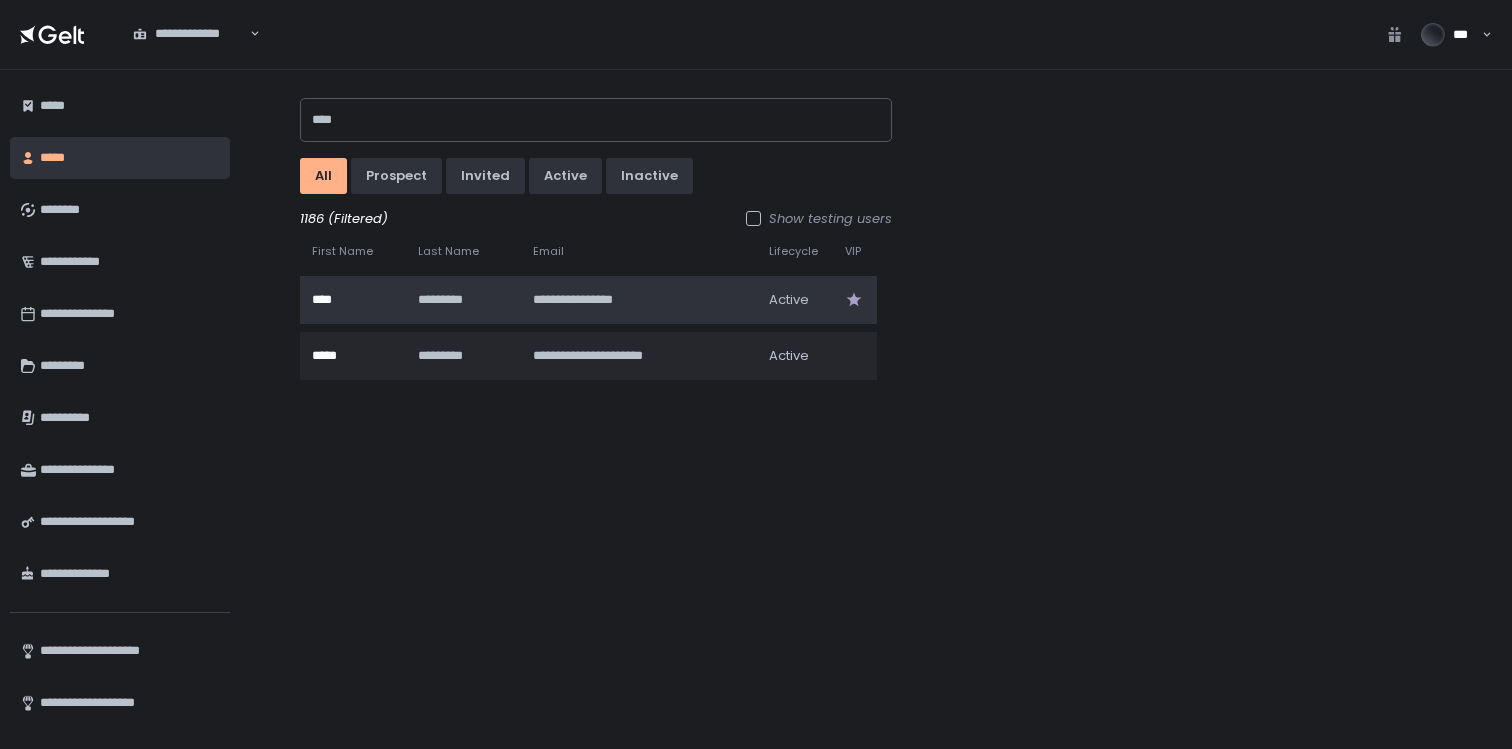 click on "*********" at bounding box center [461, 300] 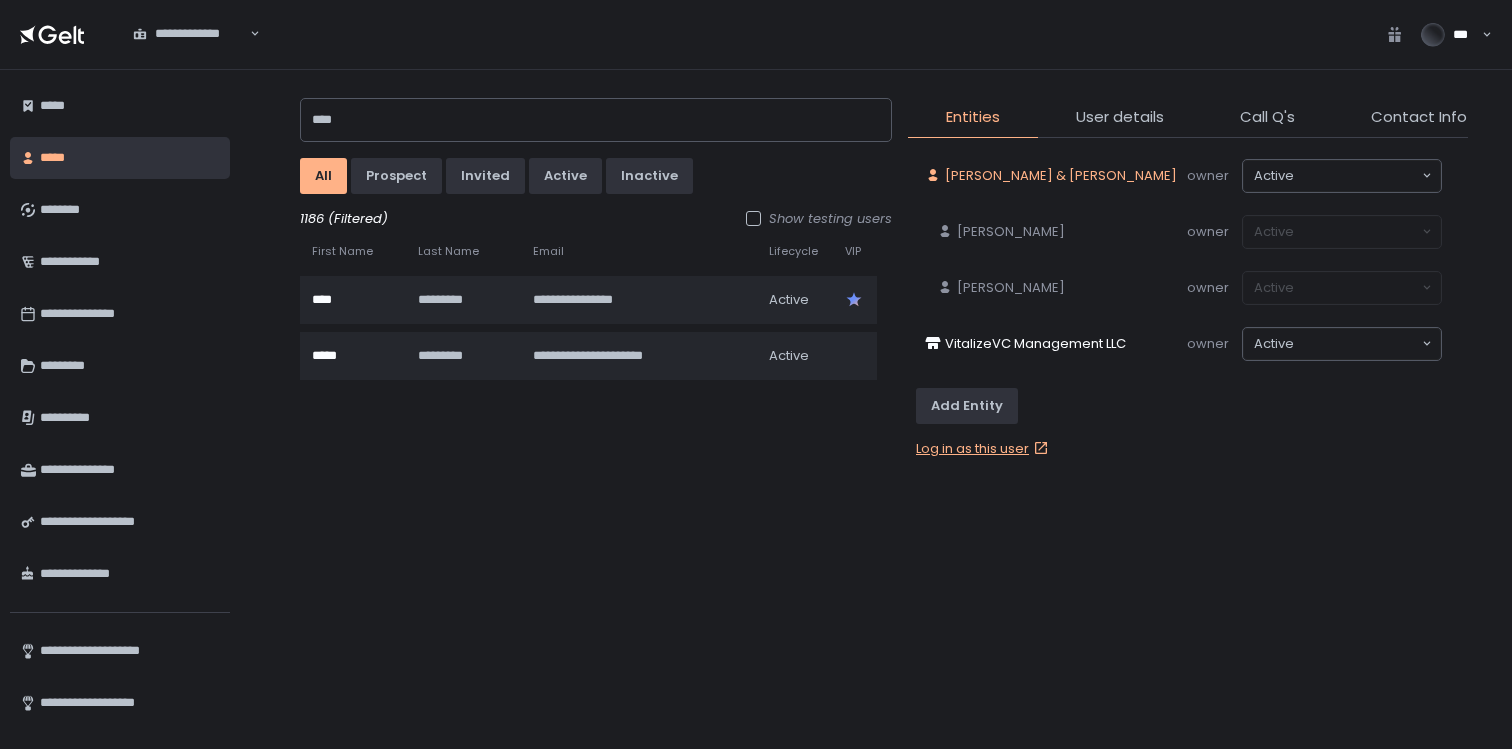 click on "Gale & Matthew P. Wilkinson" at bounding box center (1061, 176) 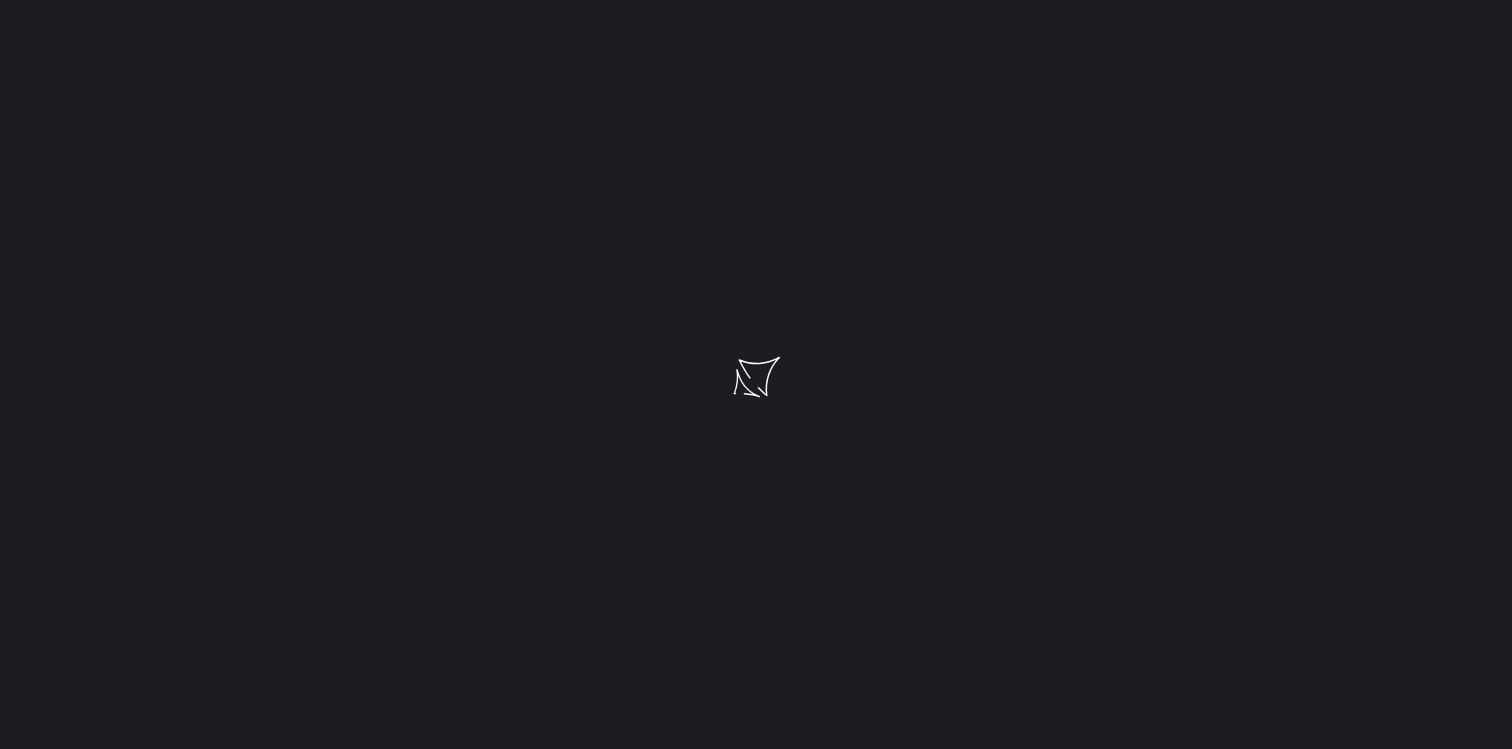 scroll, scrollTop: 0, scrollLeft: 0, axis: both 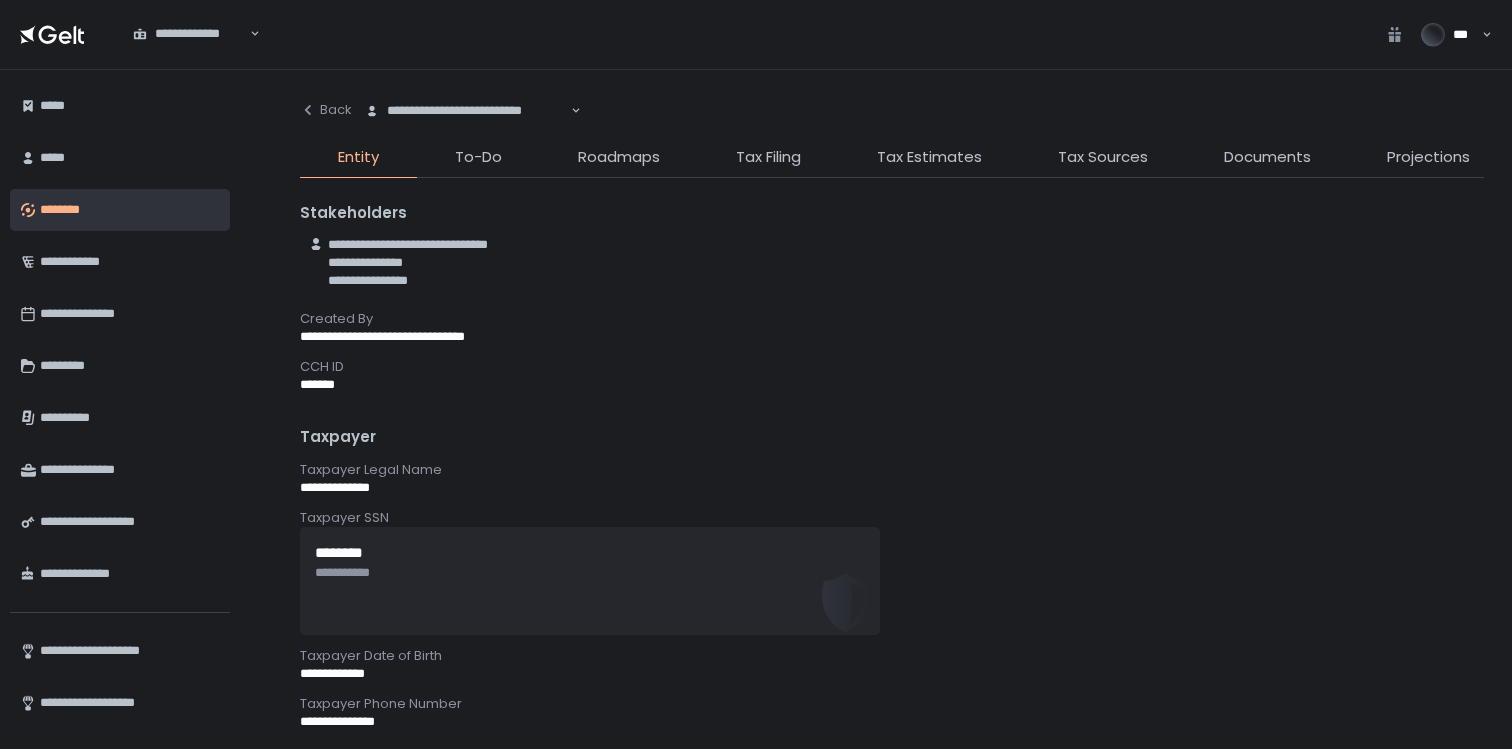 click on "To-Do" 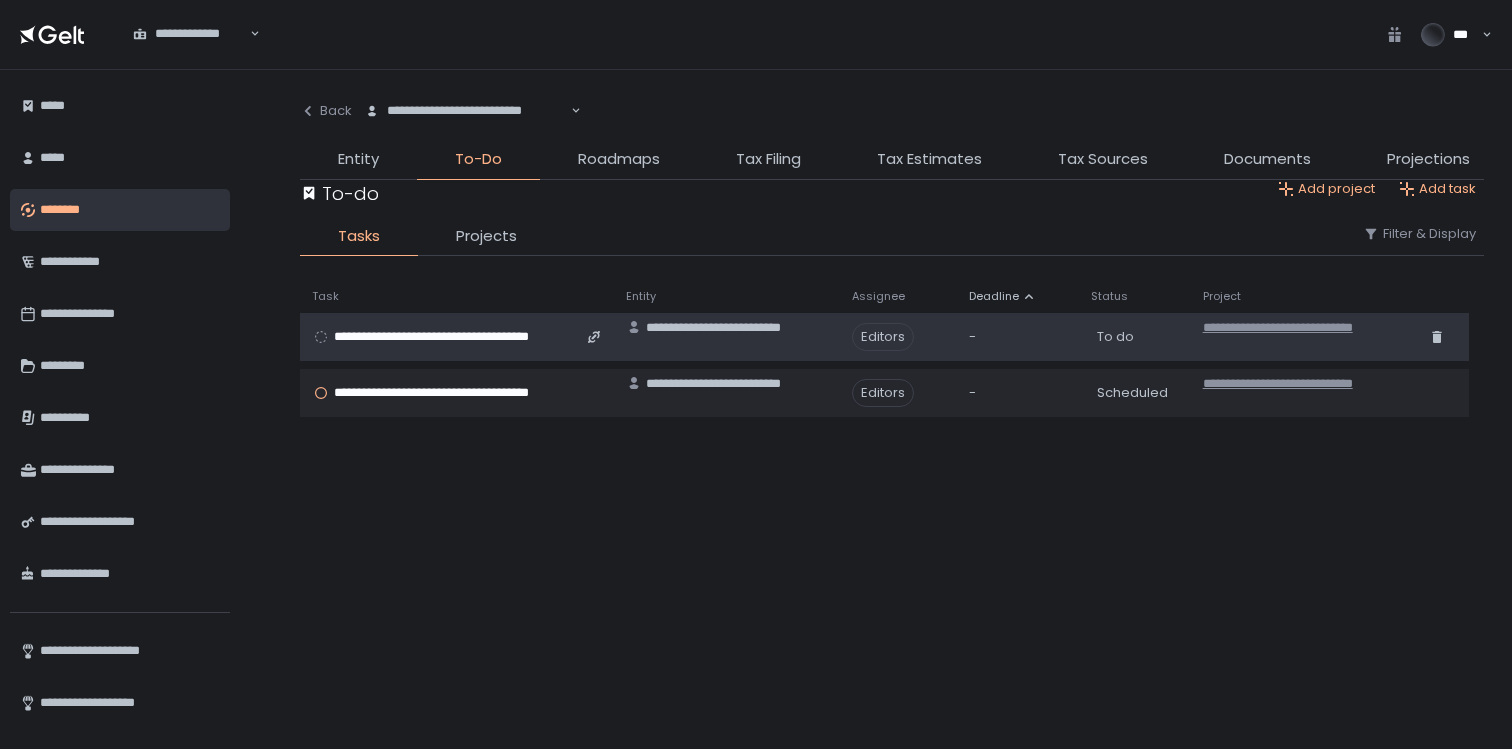 click on "**********" at bounding box center (456, 337) 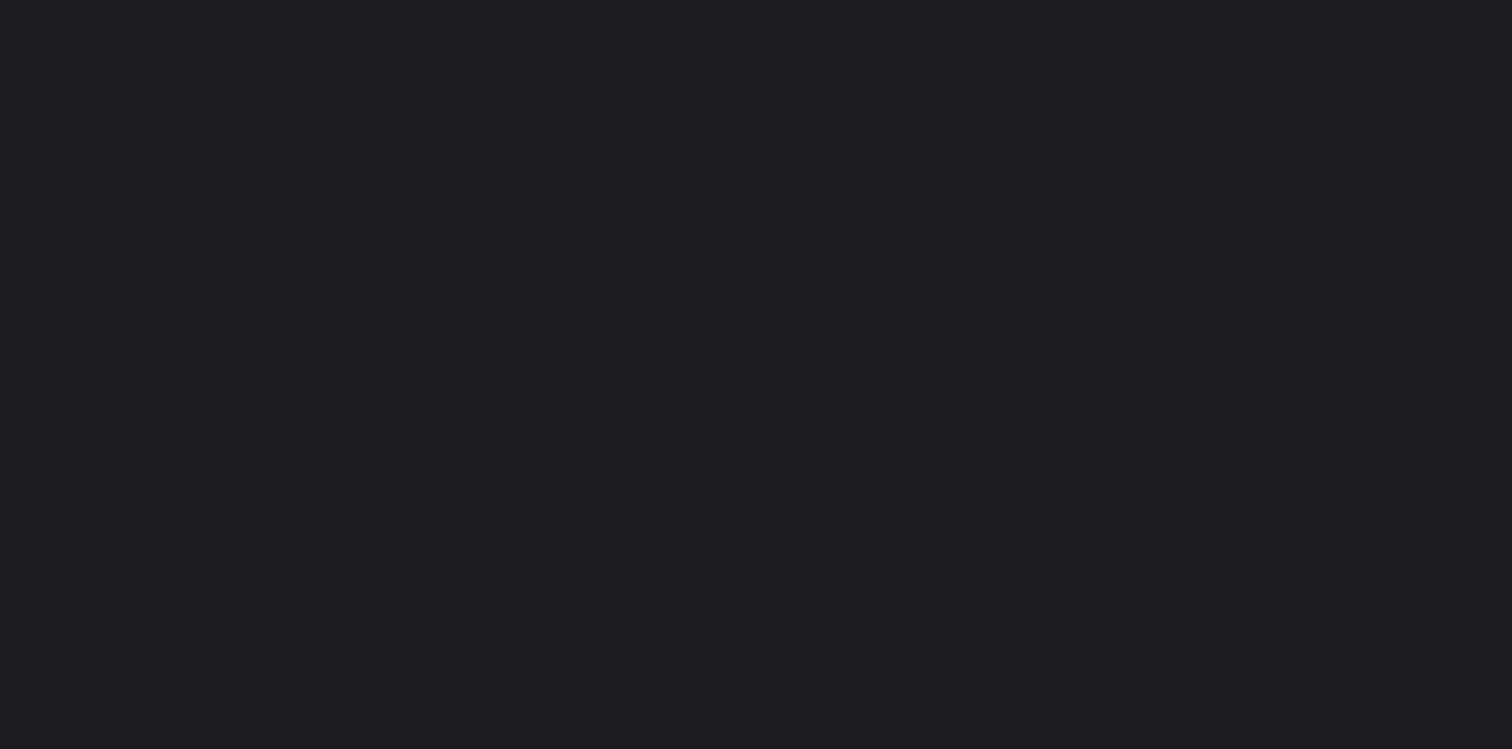click 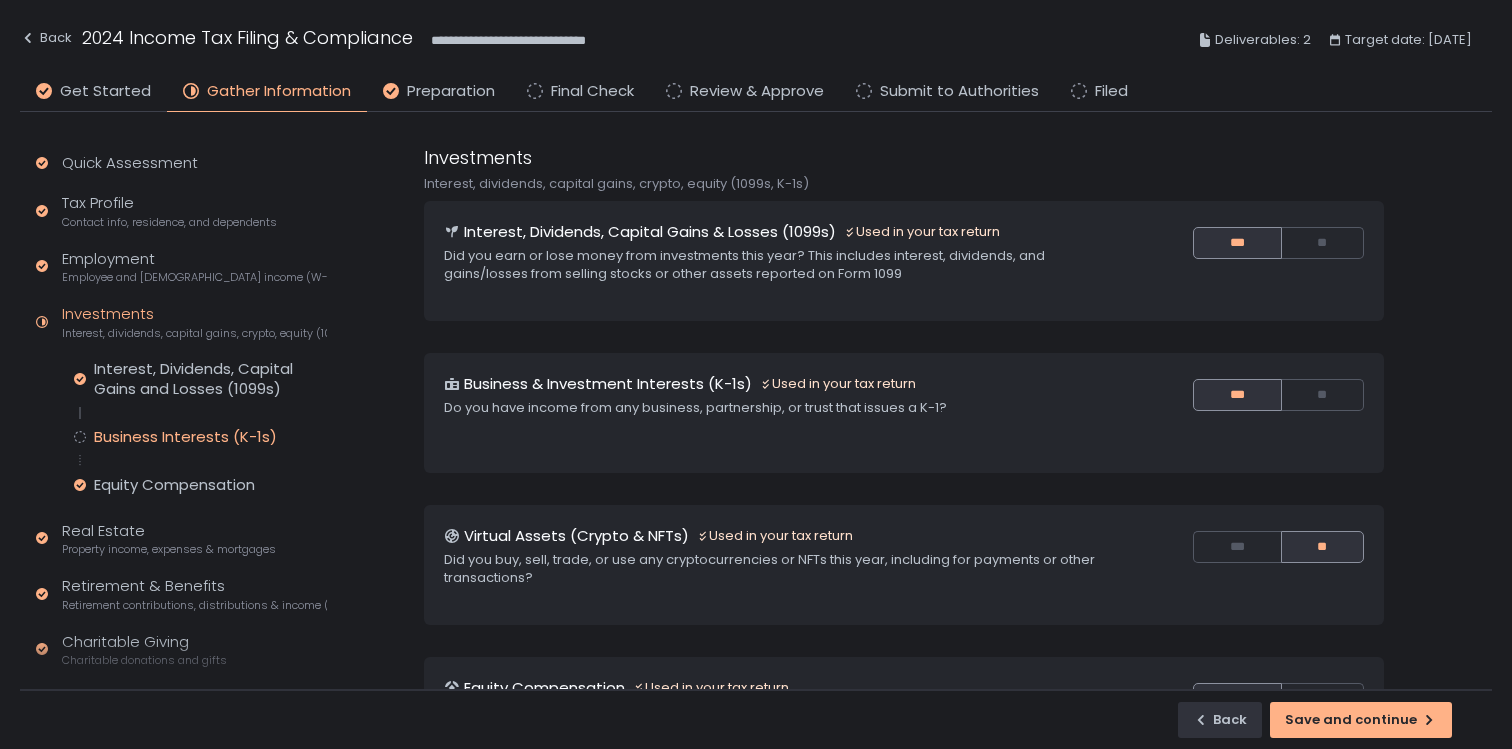 click on "Business Interests (K-1s)" 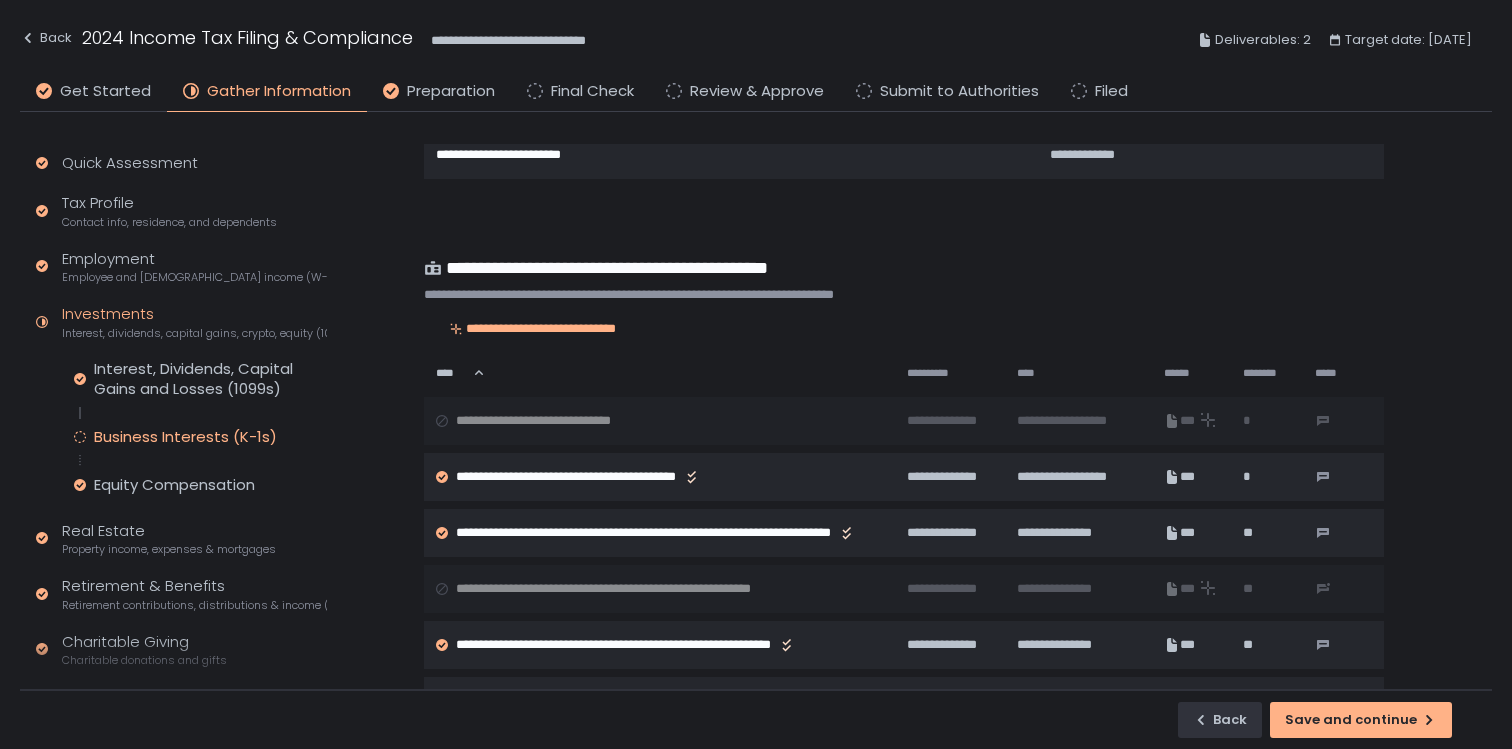 scroll, scrollTop: 114, scrollLeft: 0, axis: vertical 